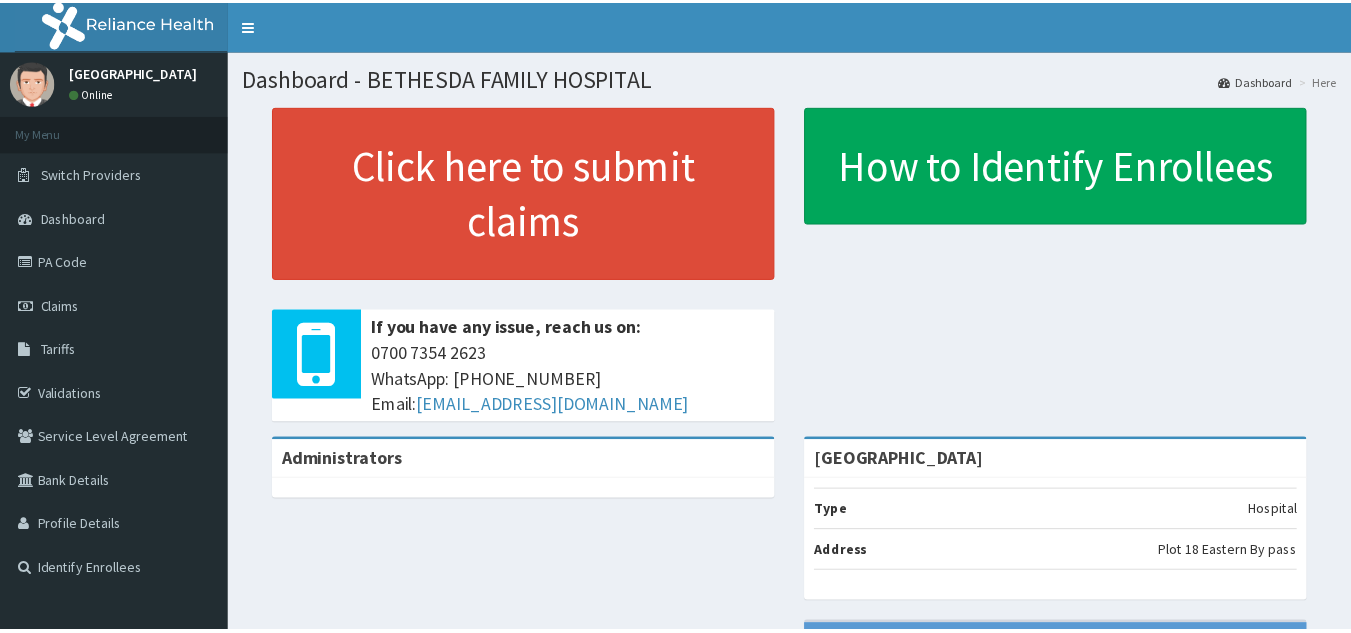 scroll, scrollTop: 0, scrollLeft: 0, axis: both 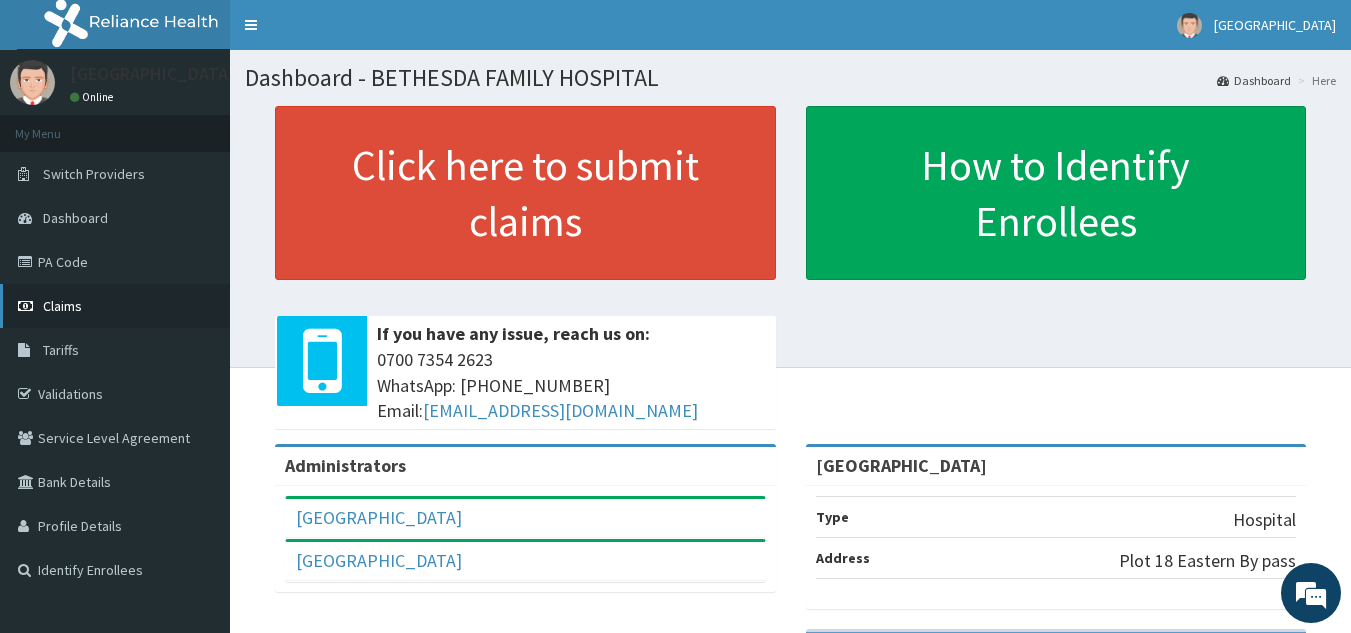 click on "Claims" at bounding box center (115, 306) 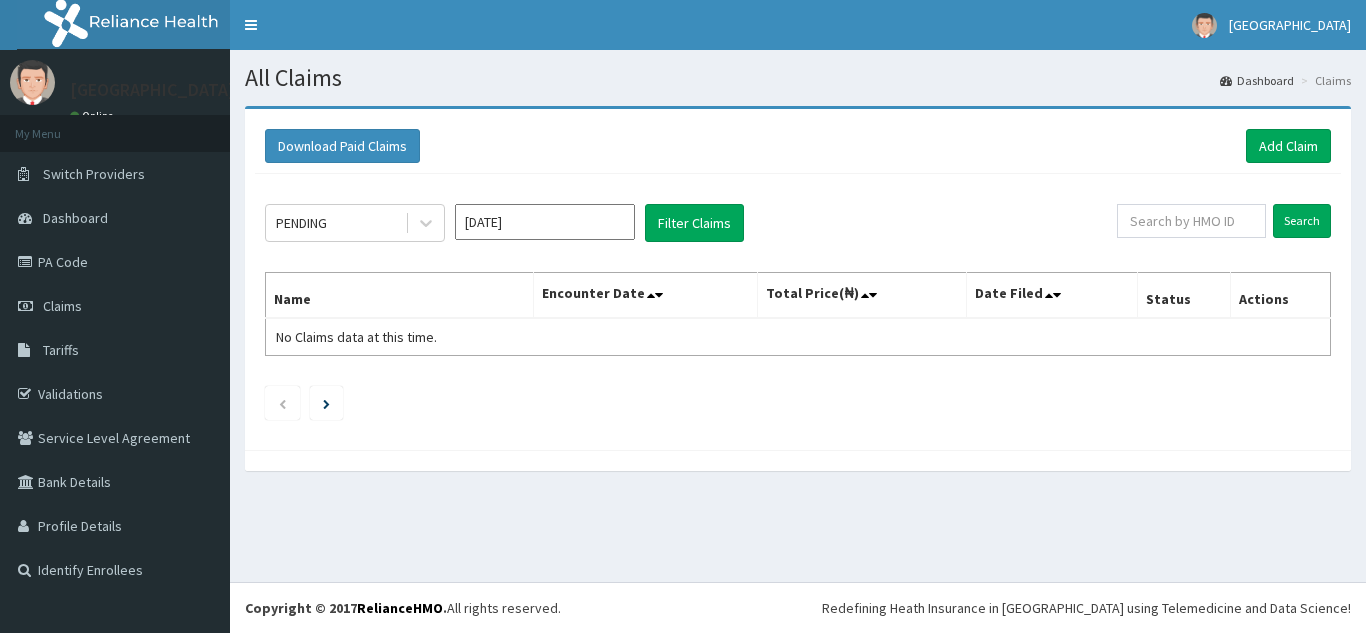 scroll, scrollTop: 0, scrollLeft: 0, axis: both 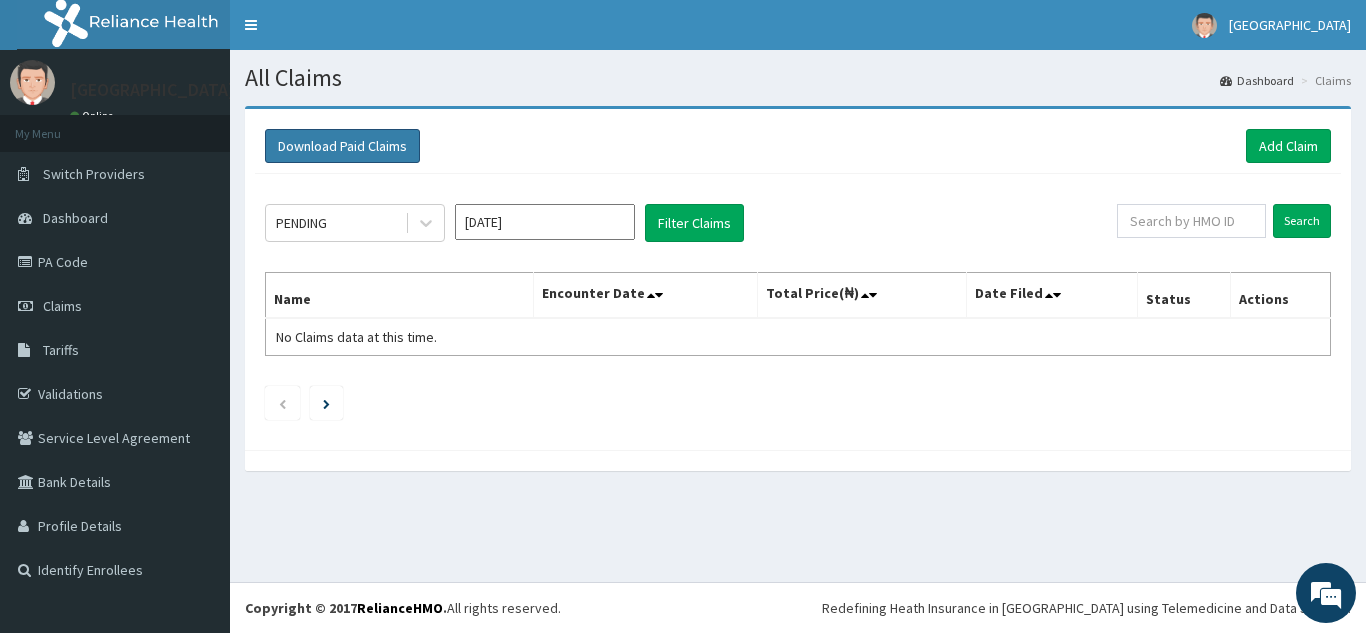 click on "Download Paid Claims" at bounding box center [342, 146] 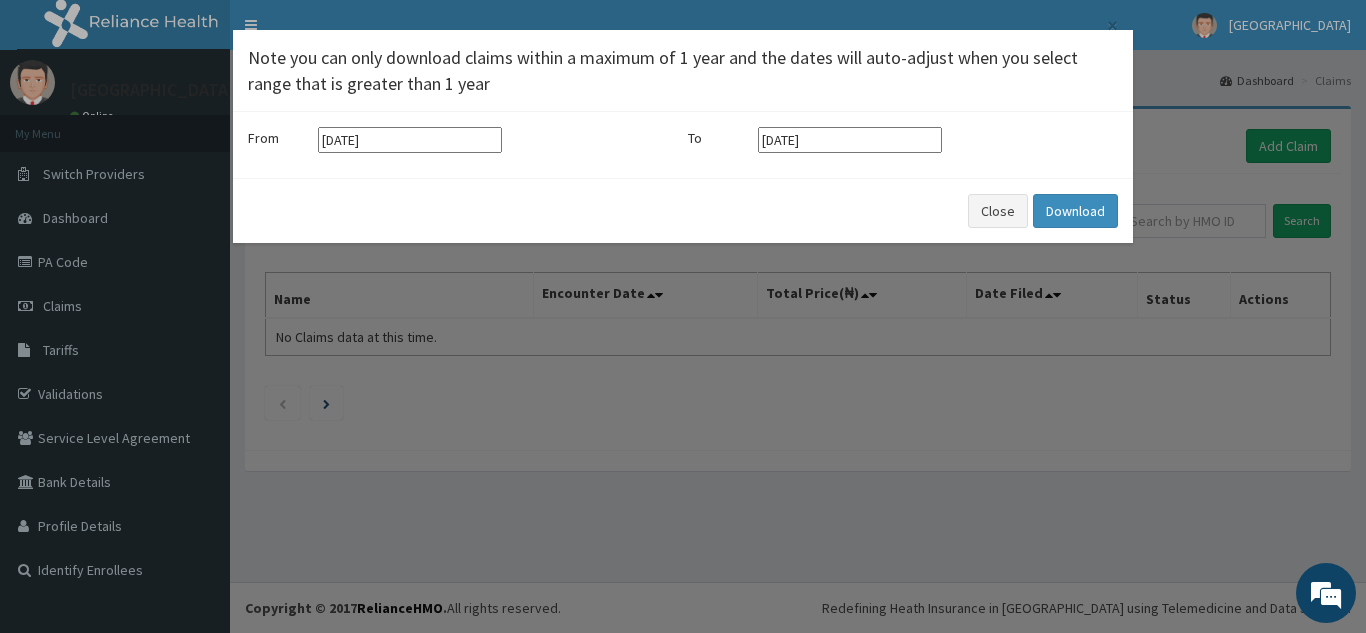 click on "× Note you can only download claims within a maximum of 1 year and the dates will auto-adjust when you select range that is greater than 1 year From 14-04-2025 To 14-07-2025 Close Download" at bounding box center [683, 316] 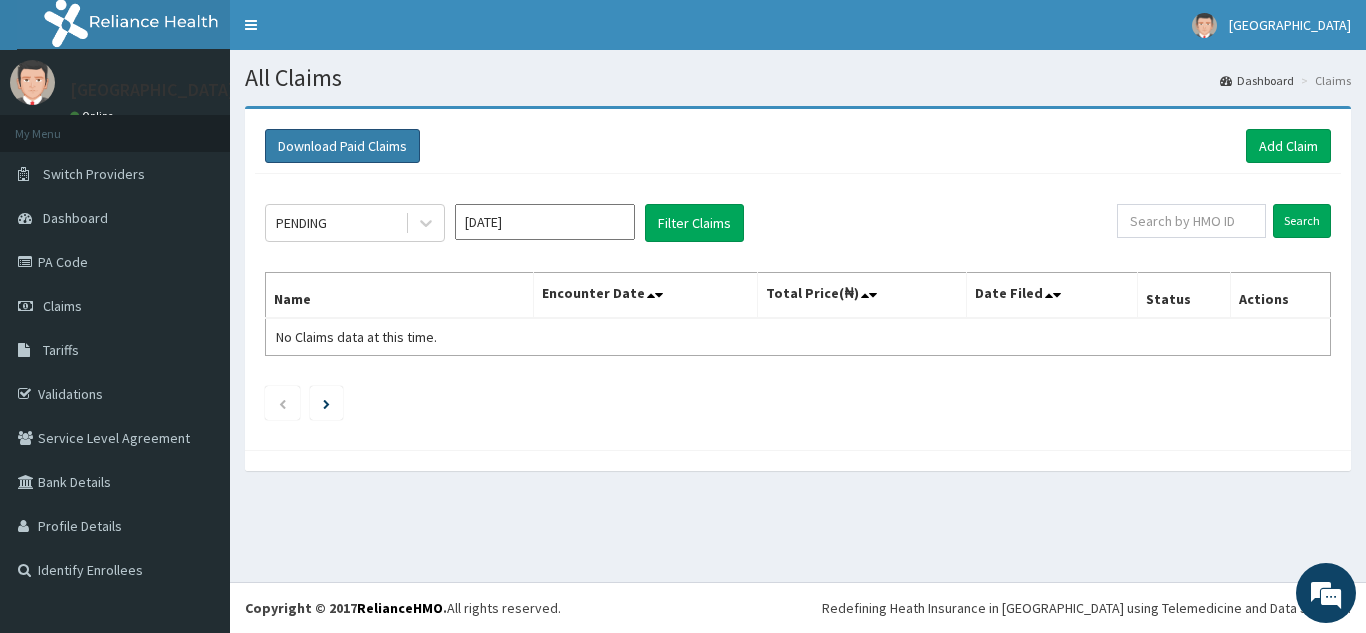 click on "Download Paid Claims" at bounding box center (342, 146) 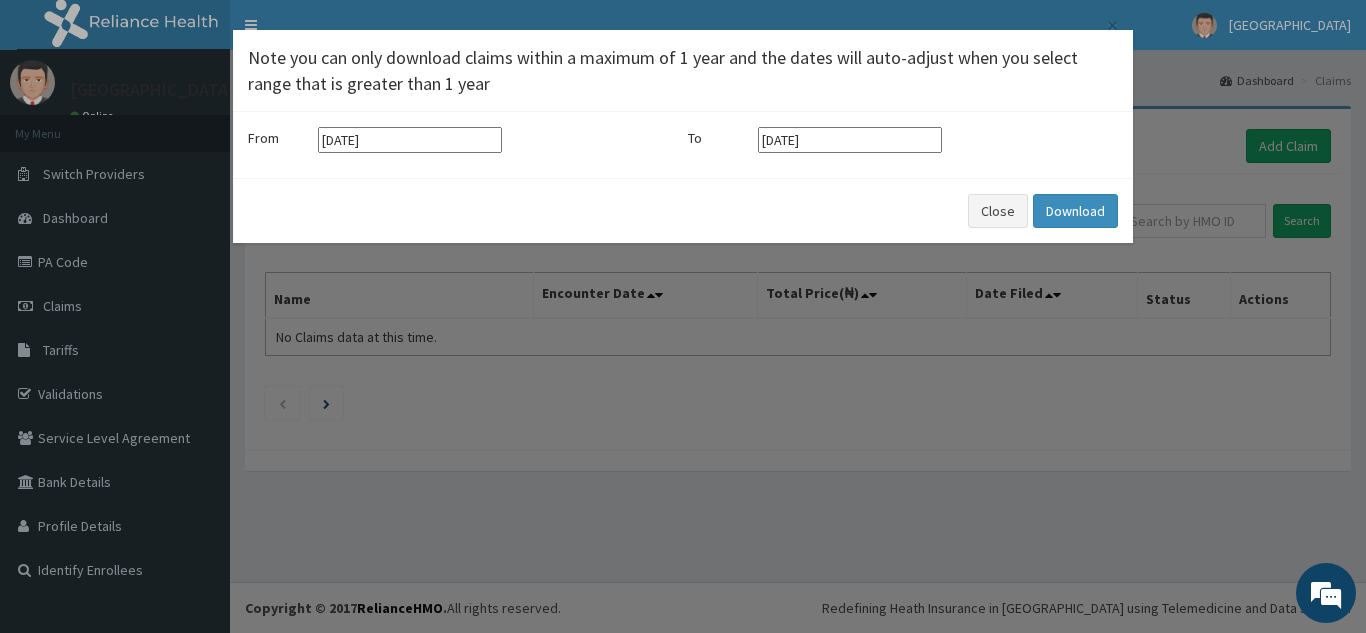 click on "14-04-2025" at bounding box center (410, 140) 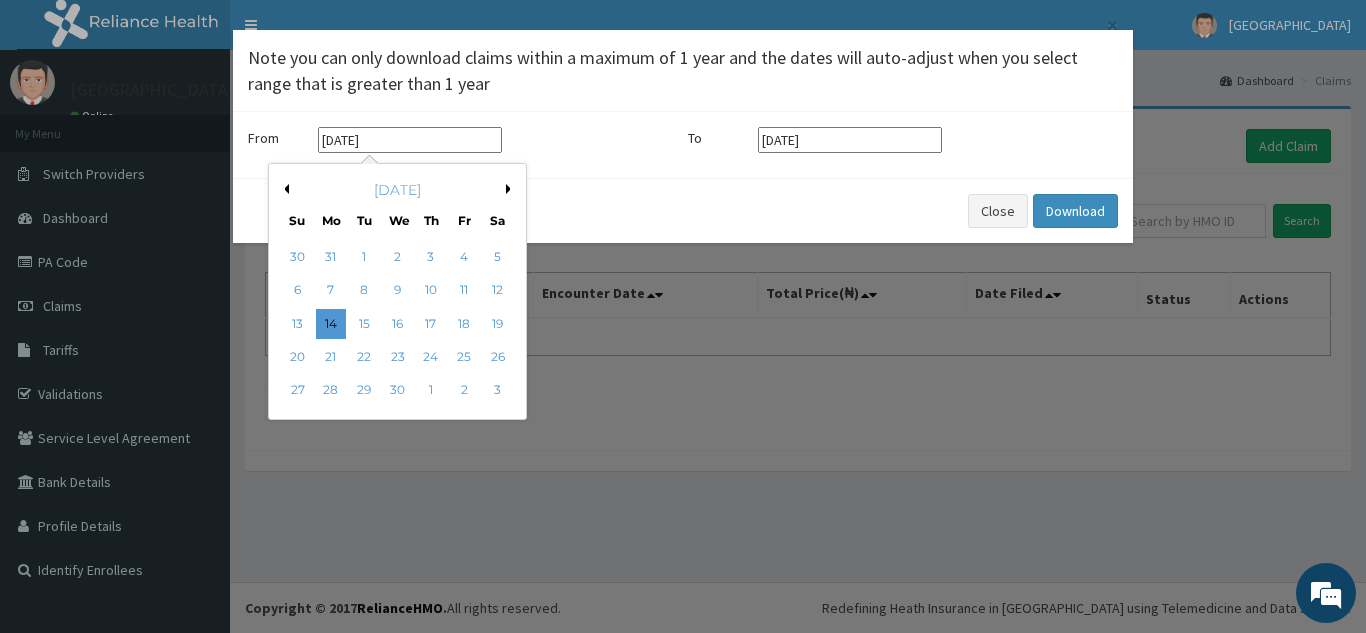click on "1" at bounding box center [364, 257] 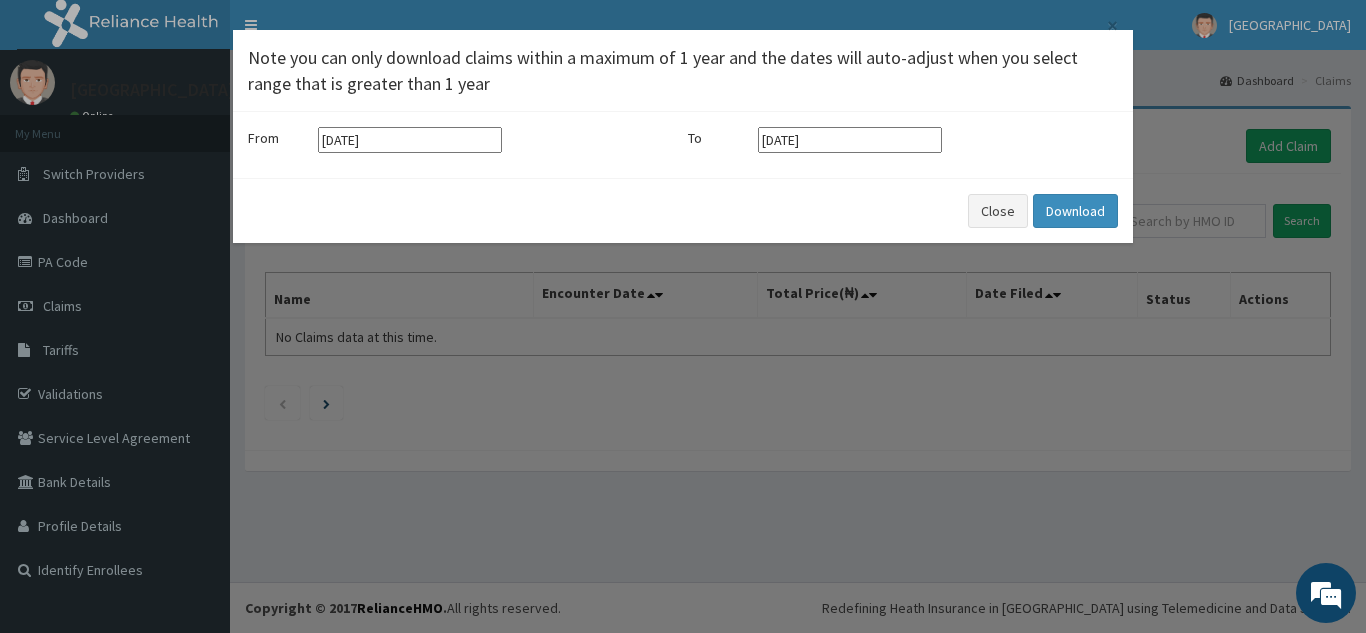 click on "× Note you can only download claims within a maximum of 1 year and the dates will auto-adjust when you select range that is greater than 1 year From 01-04-2025 To 14-07-2025 Close Download" at bounding box center [683, 316] 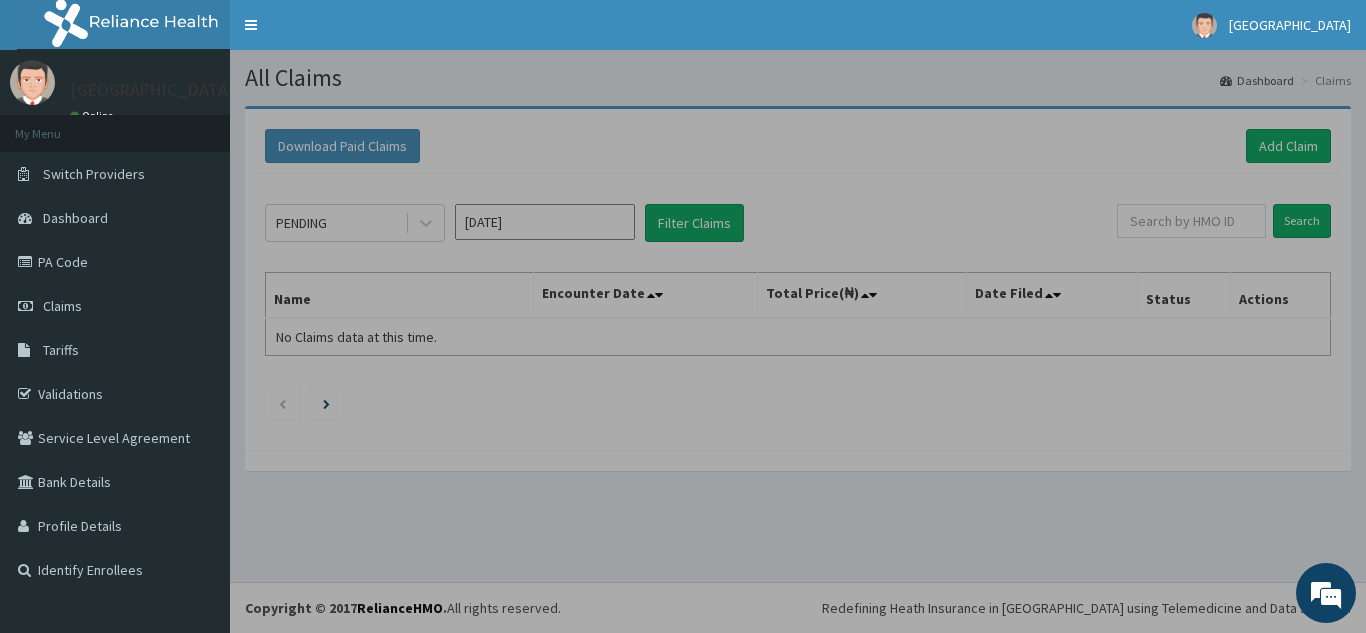 click on "R EL
Toggle navigation
BETHESDA FAMILY HOSPITAL BETHESDA FAMILY HOSPITAL - pdienye@yahoo.com Member since  October 24, 2021 at 1:19:33 AM   Profile Sign out" at bounding box center [683, 316] 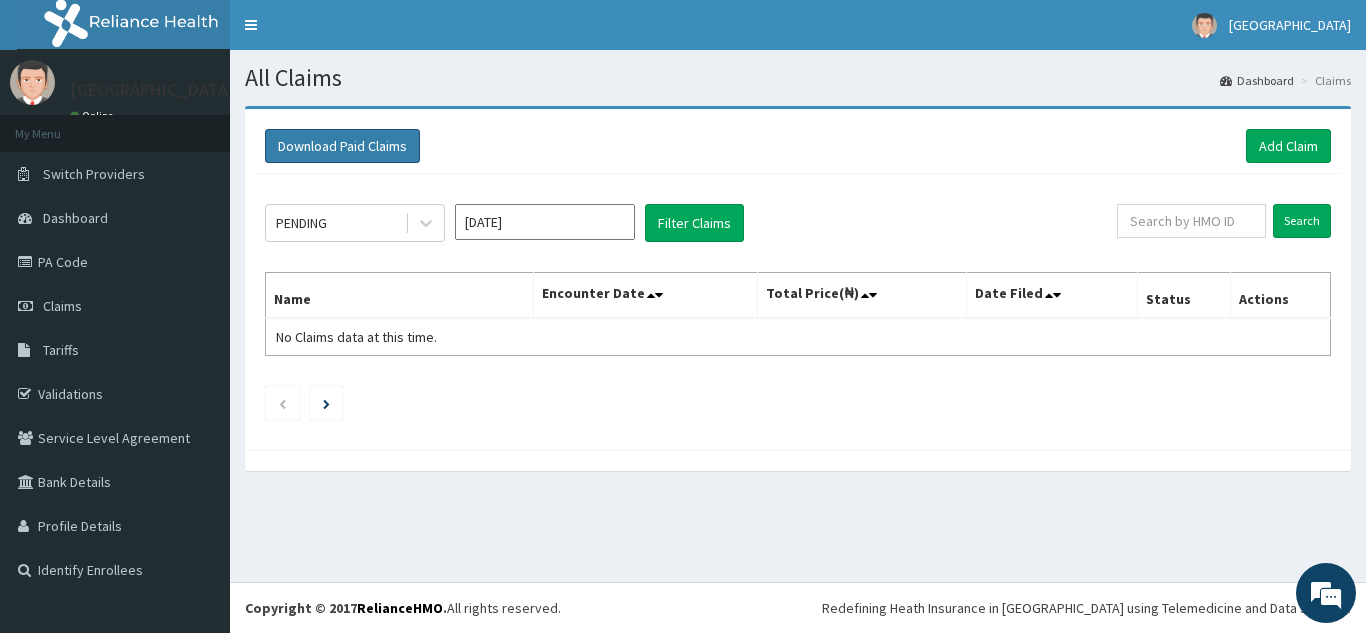 click on "Download Paid Claims" at bounding box center (342, 146) 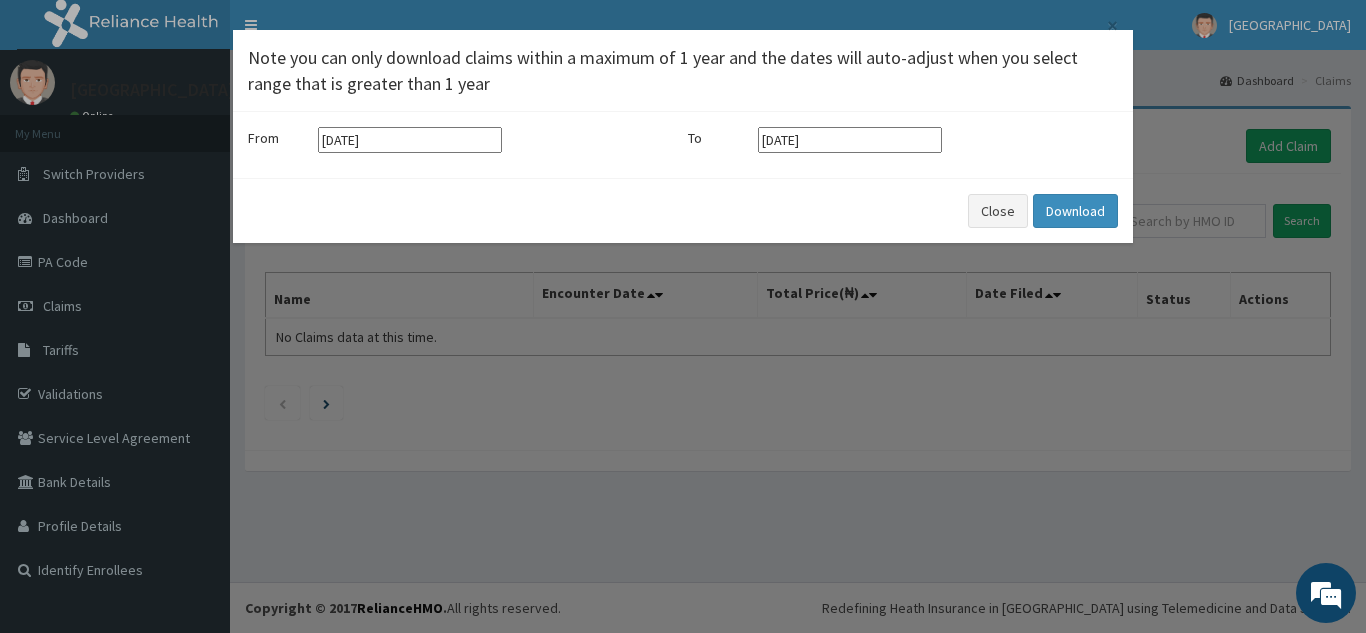 click on "01-04-2025" at bounding box center [410, 140] 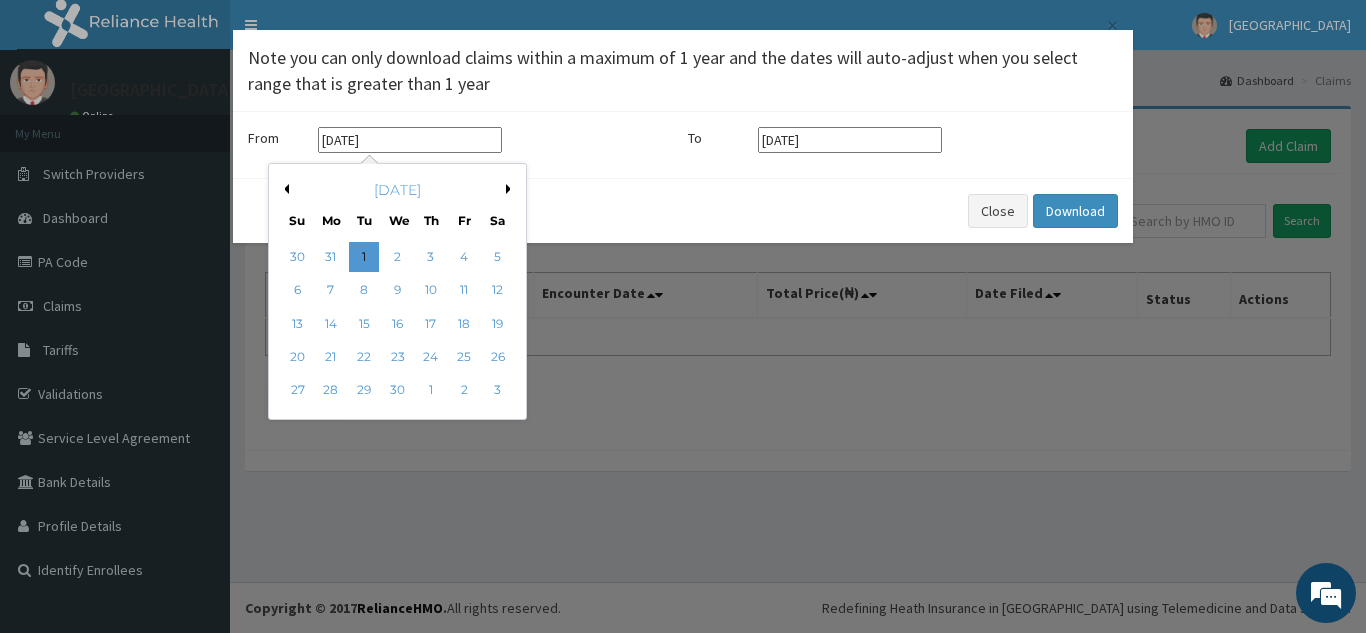 click on "April 2025" at bounding box center [397, 190] 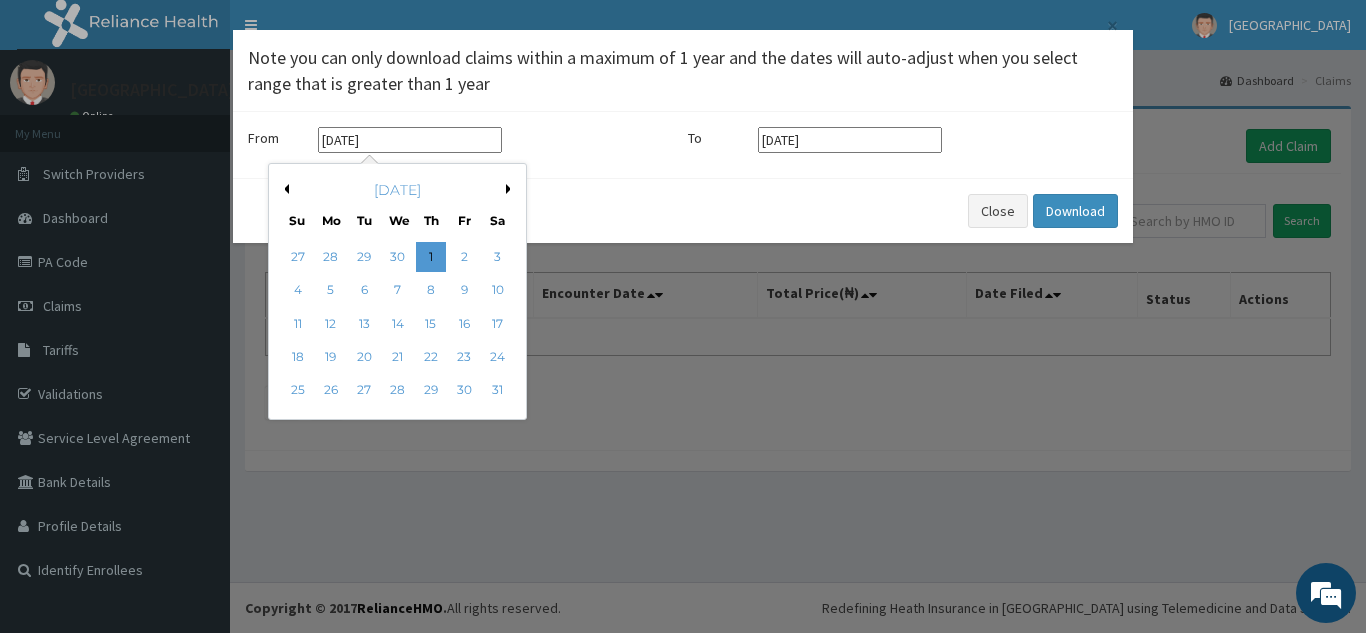 click on "Next Month" at bounding box center [511, 189] 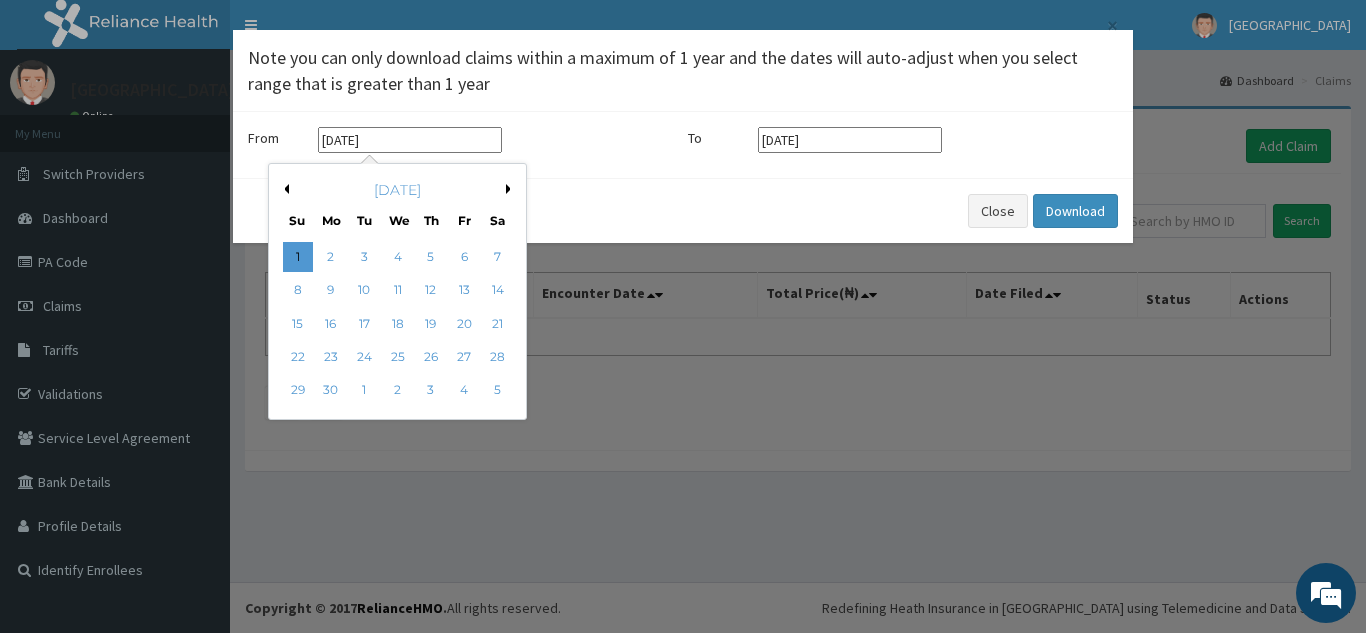 click on "Next Month" at bounding box center [511, 189] 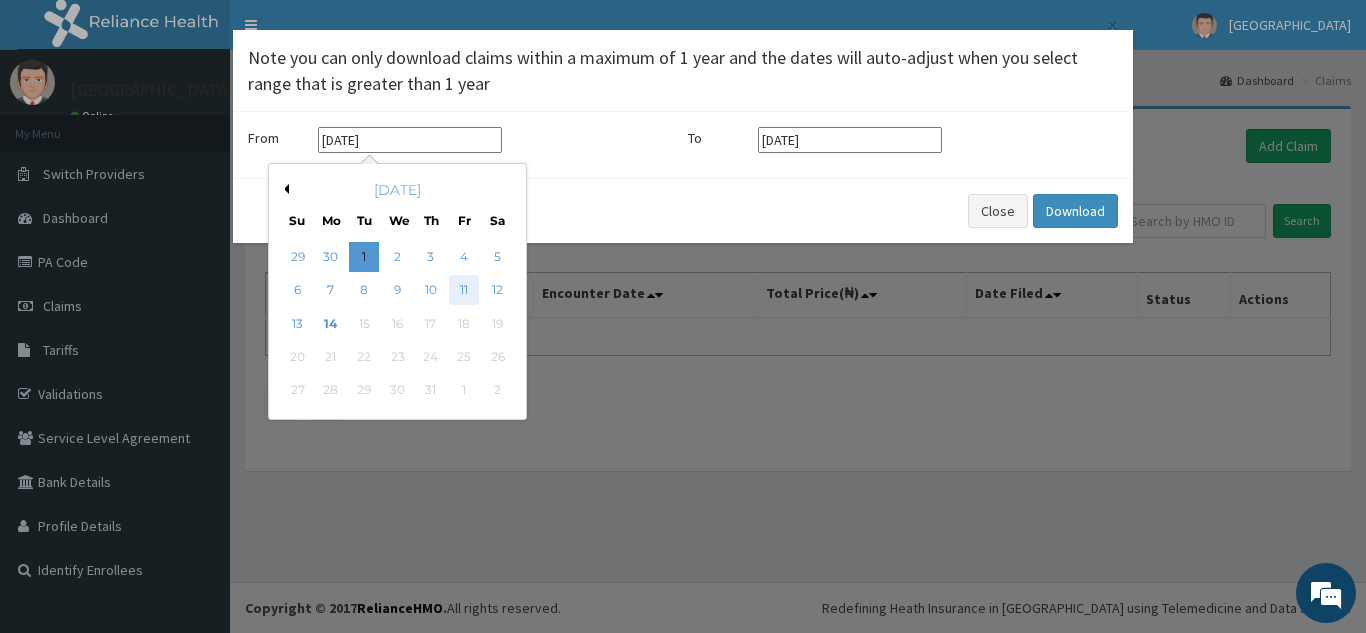 click on "11" at bounding box center (464, 291) 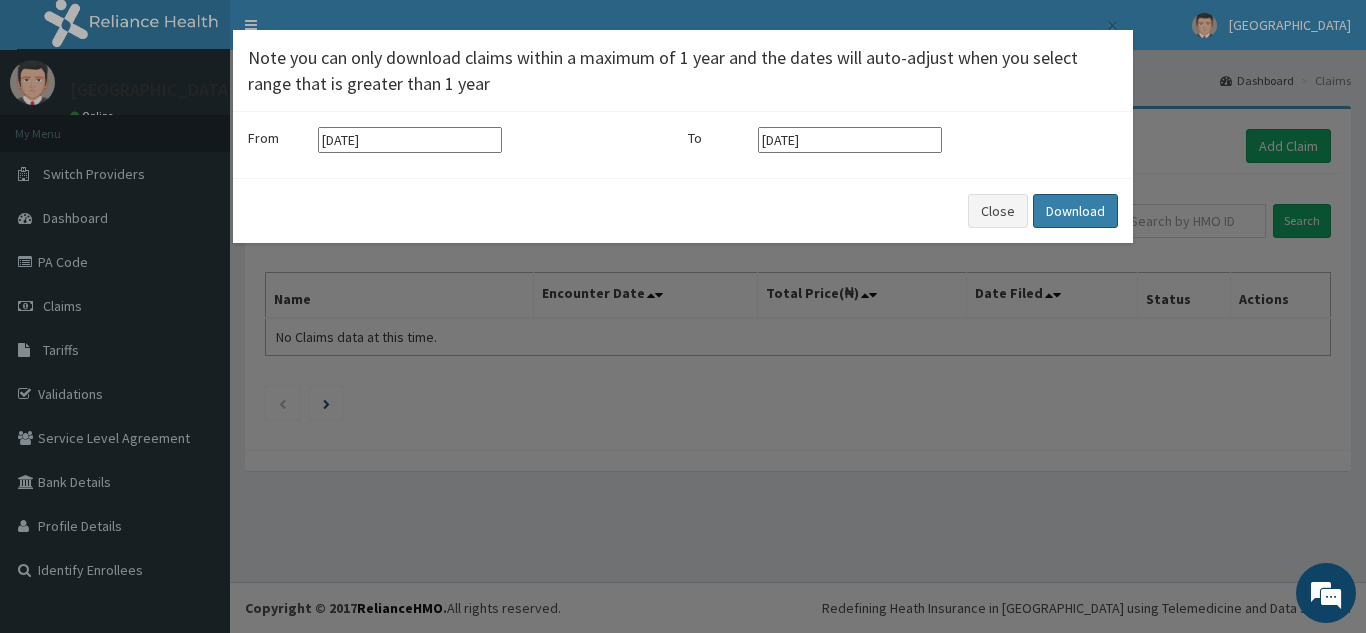 click on "Download" at bounding box center (1075, 211) 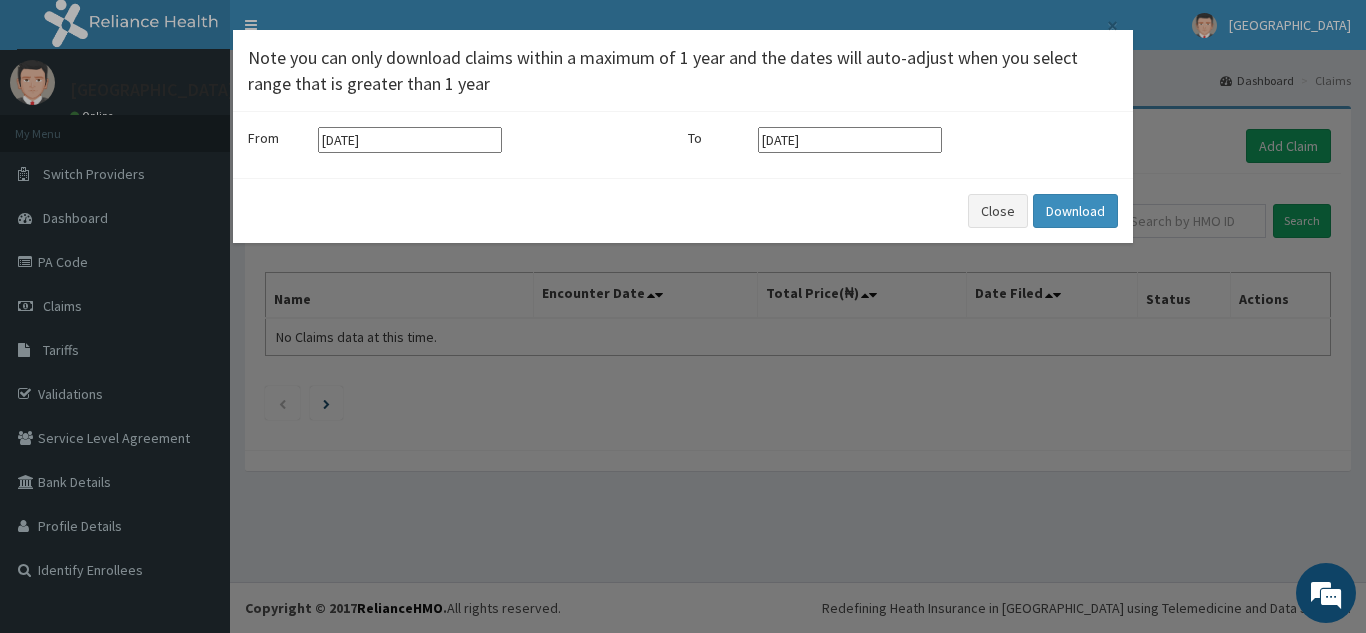 click on "11-07-2025" at bounding box center (410, 140) 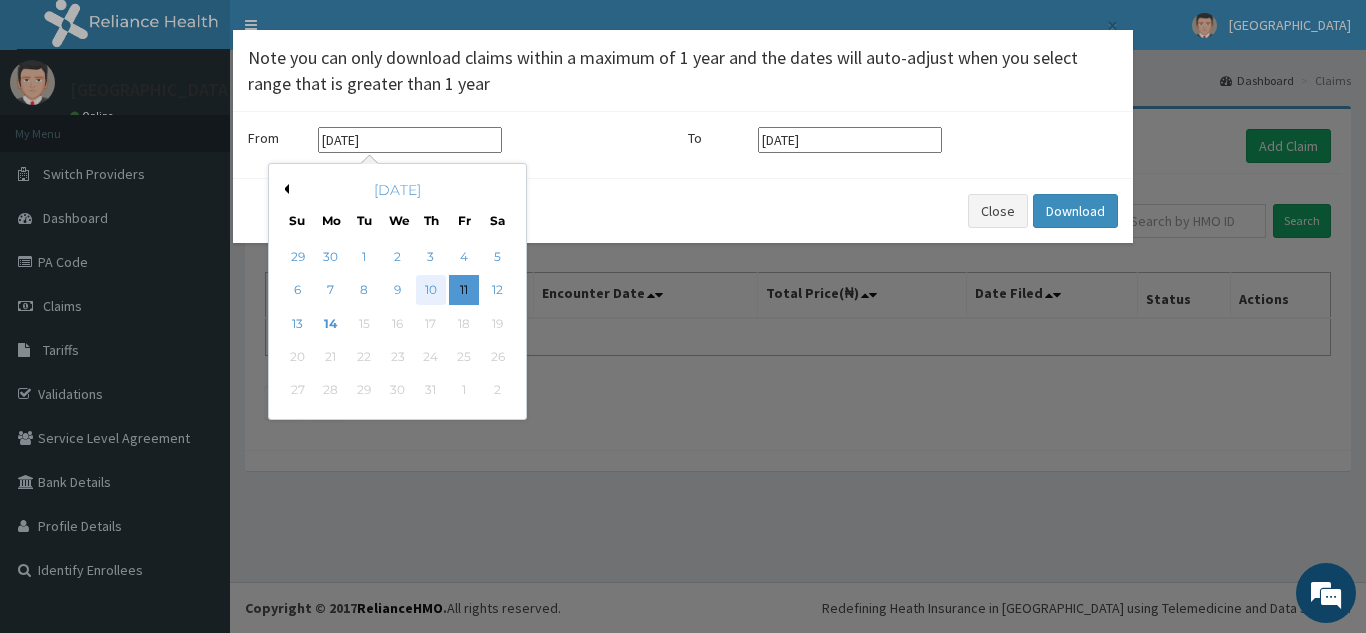 click on "10" at bounding box center [431, 291] 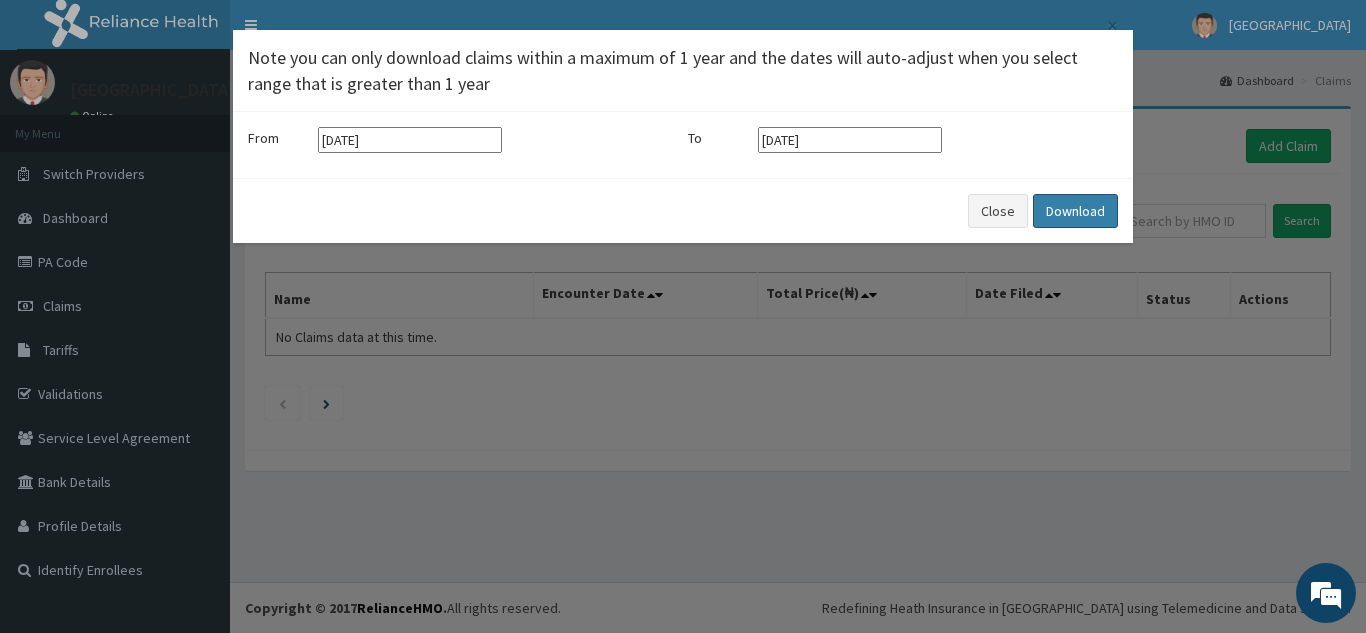 click on "Download" at bounding box center (1075, 211) 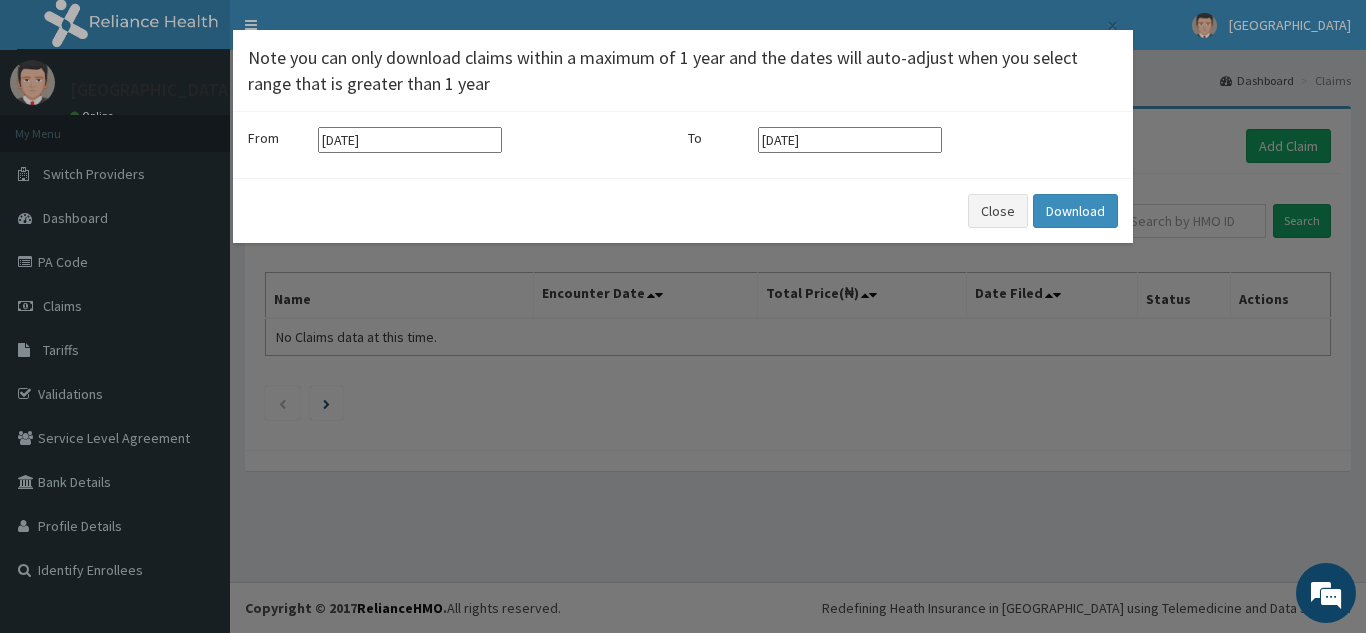 click on "× Note you can only download claims within a maximum of 1 year and the dates will auto-adjust when you select range that is greater than 1 year From 10-07-2025 To 14-07-2025 Close Download" at bounding box center (683, 316) 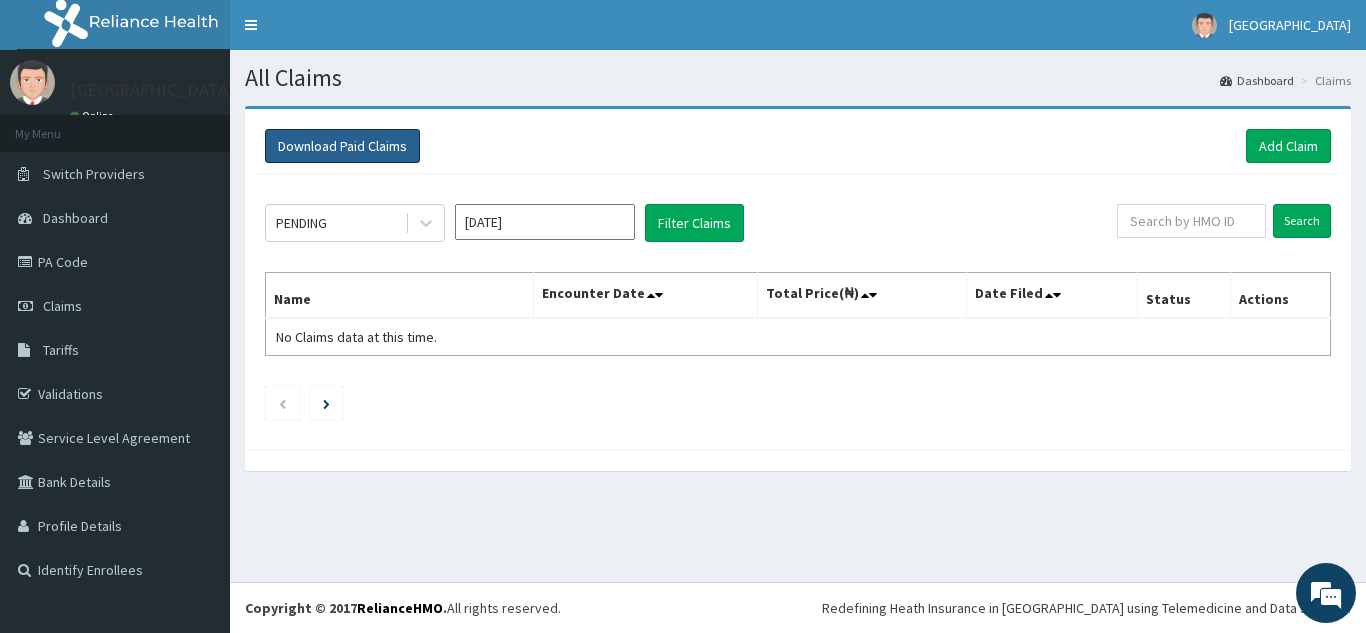 type 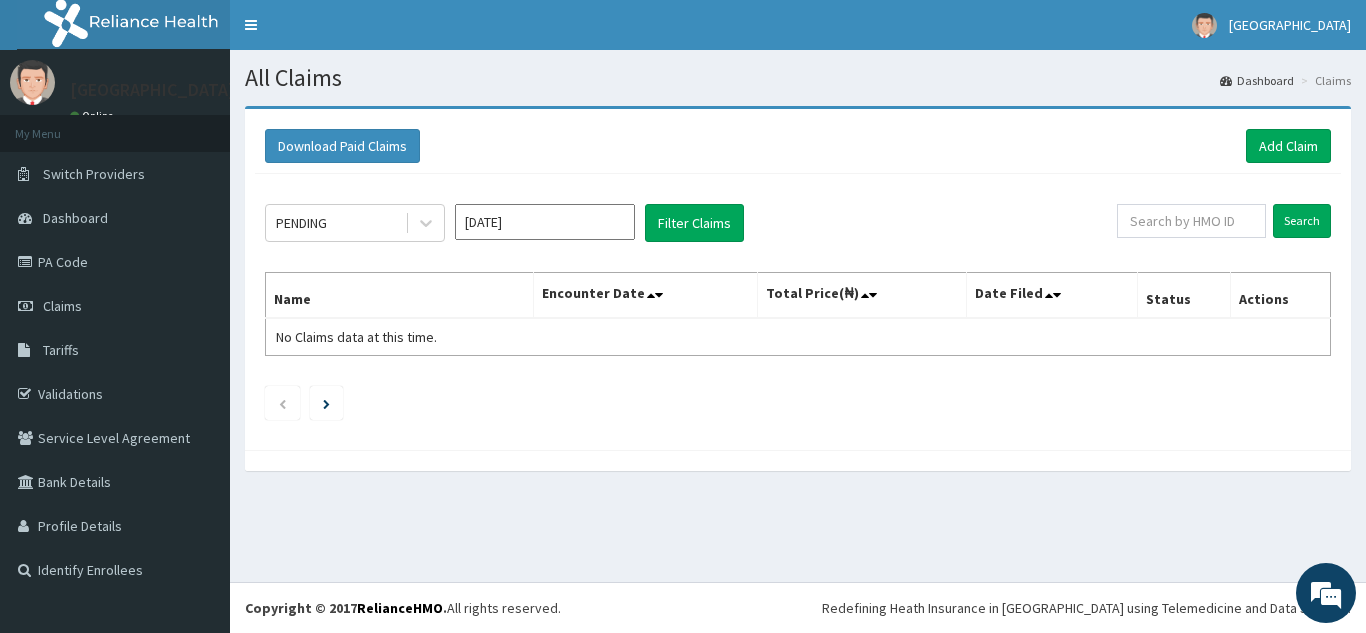click on "All Claims
Dashboard
Claims
Download Paid Claims Add Claim × Note you can only download claims within a maximum of 1 year and the dates will auto-adjust when you select range that is greater than 1 year From 10-07-2025 To 14-07-2025 Close Download PENDING Jul 2025 Filter Claims Search Name Encounter Date Total Price(₦) Date Filed Status Actions No Claims data at this time." at bounding box center (798, 316) 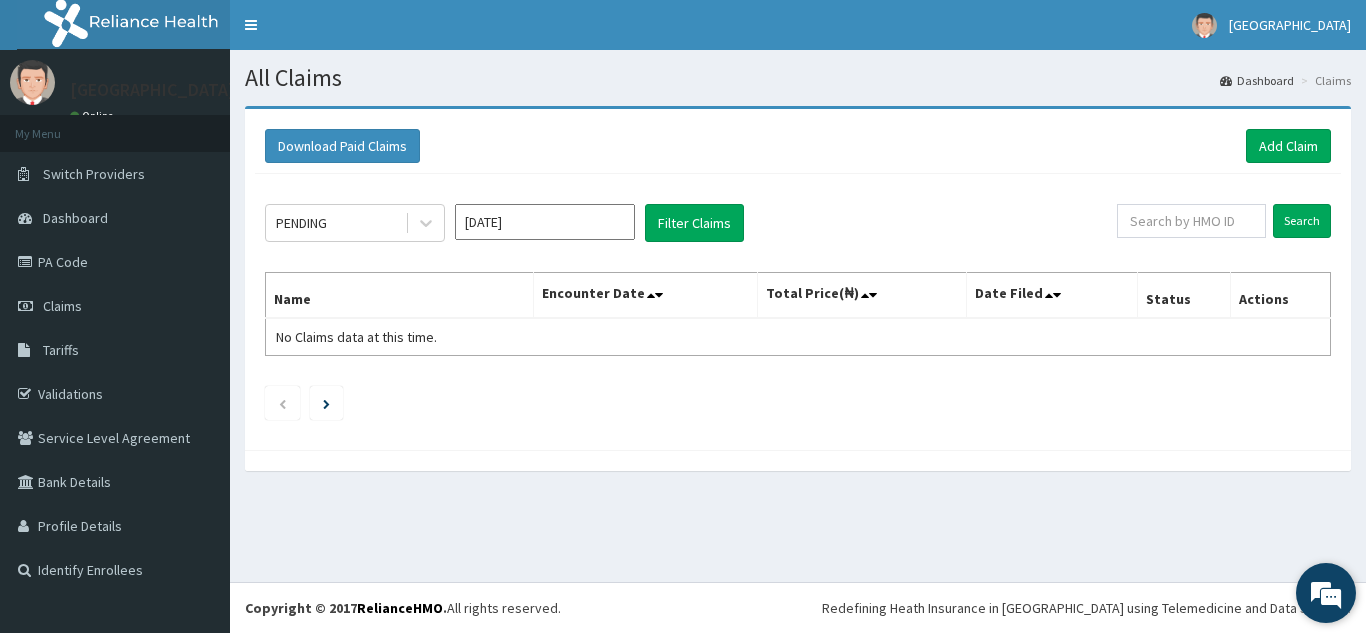 click on "We're Online! How may I help you today?" at bounding box center (1326, 593) 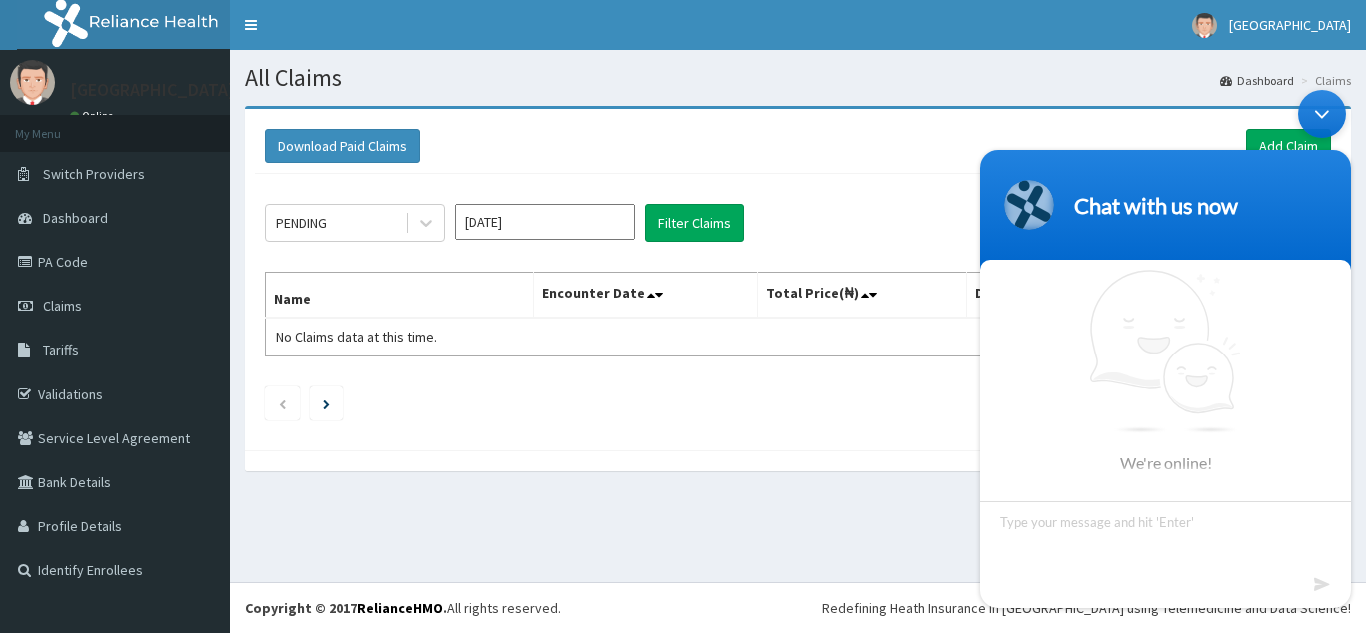 click on "Chat with us now We're online!" at bounding box center (1165, 348) 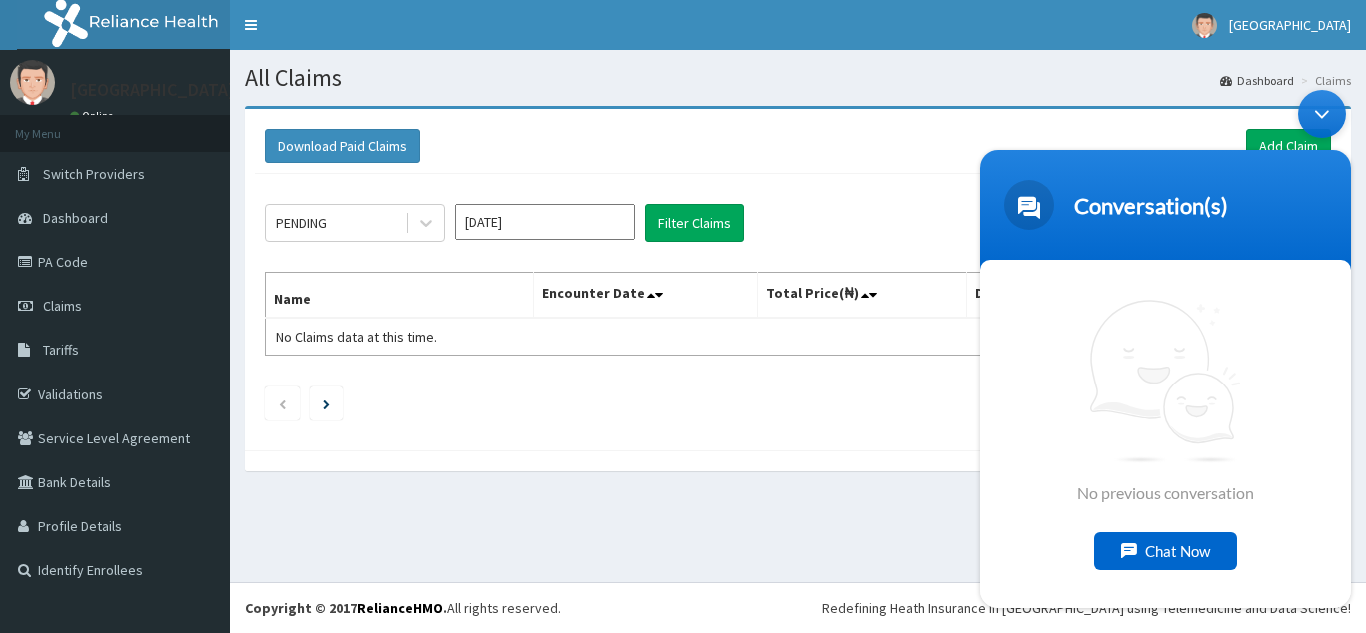 click on "PENDING Jul 2025 Filter Claims Search Name Encounter Date Total Price(₦) Date Filed Status Actions No Claims data at this time." 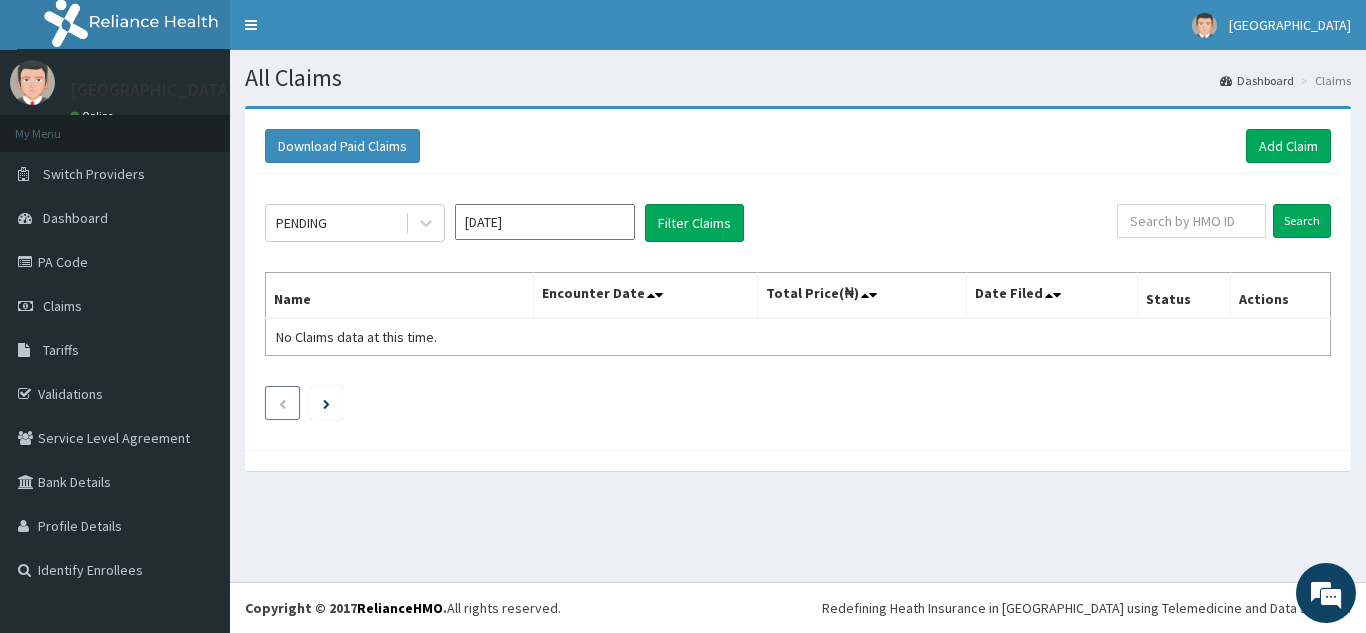 click at bounding box center (282, 403) 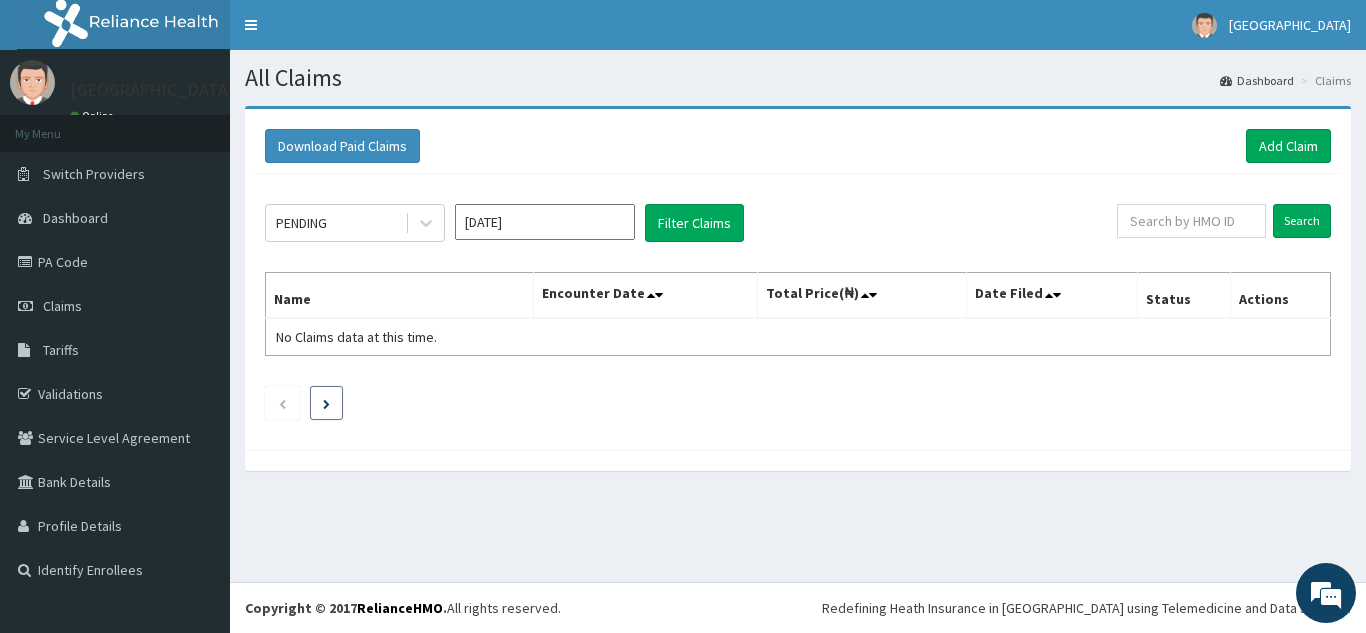 click at bounding box center (326, 404) 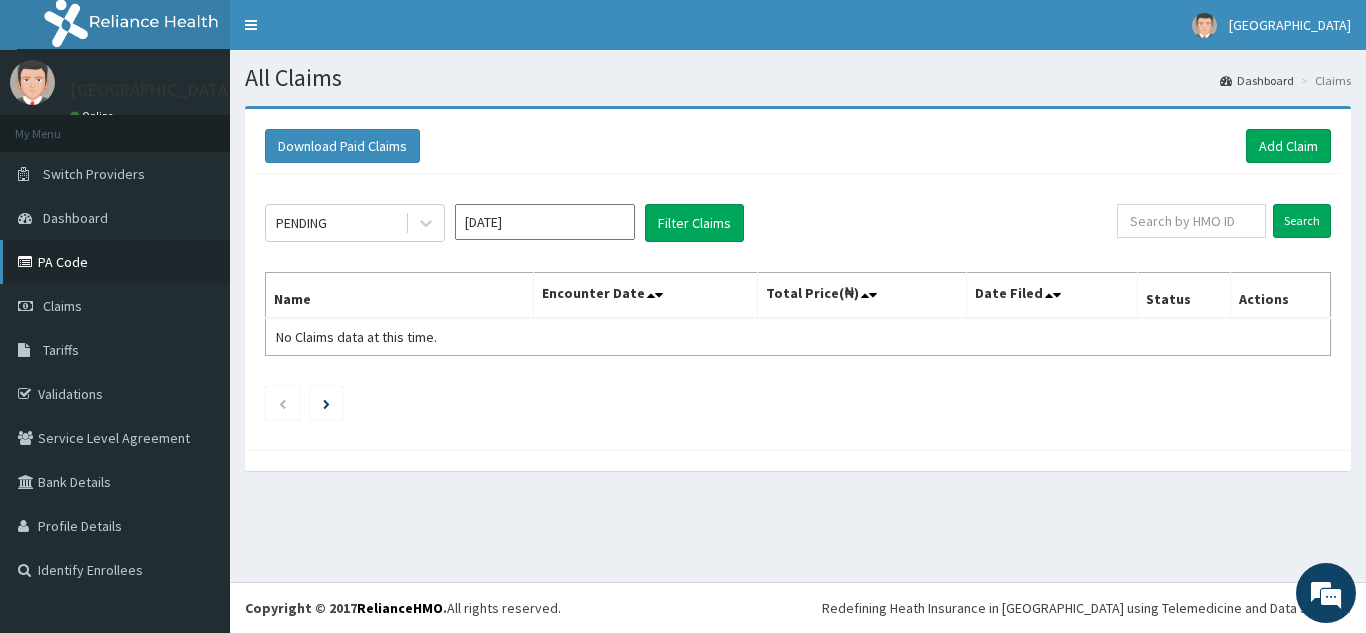 click on "PA Code" at bounding box center [115, 262] 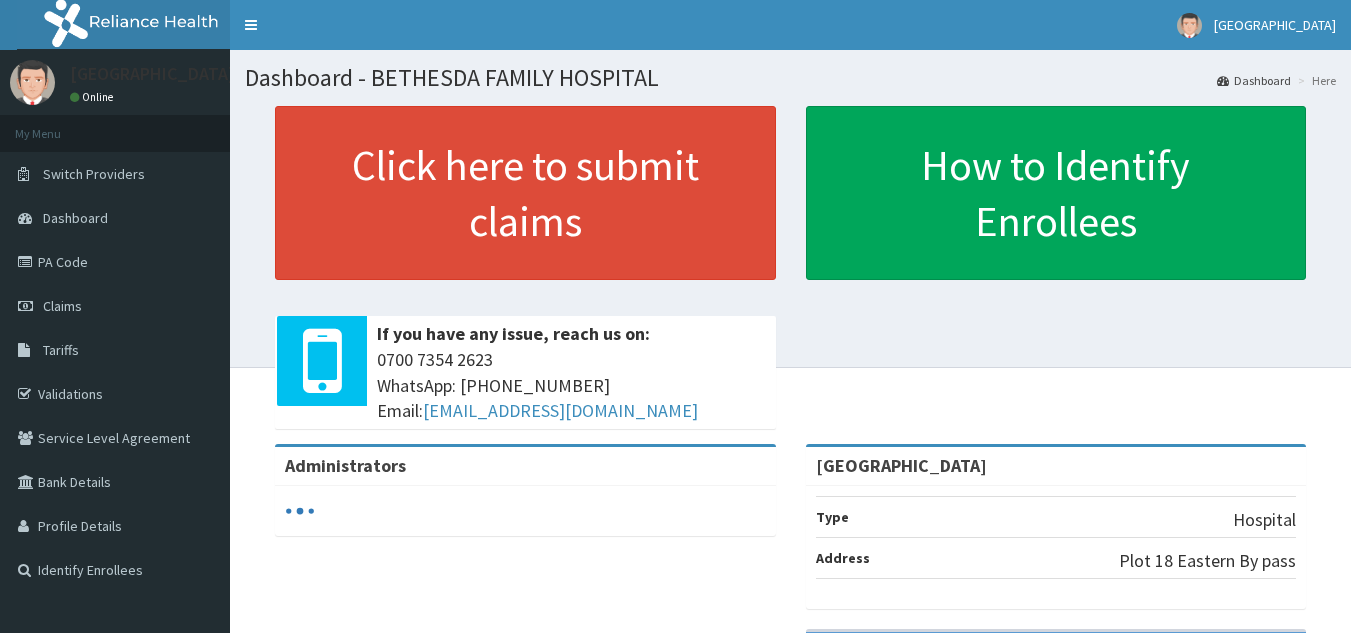 scroll, scrollTop: 0, scrollLeft: 0, axis: both 